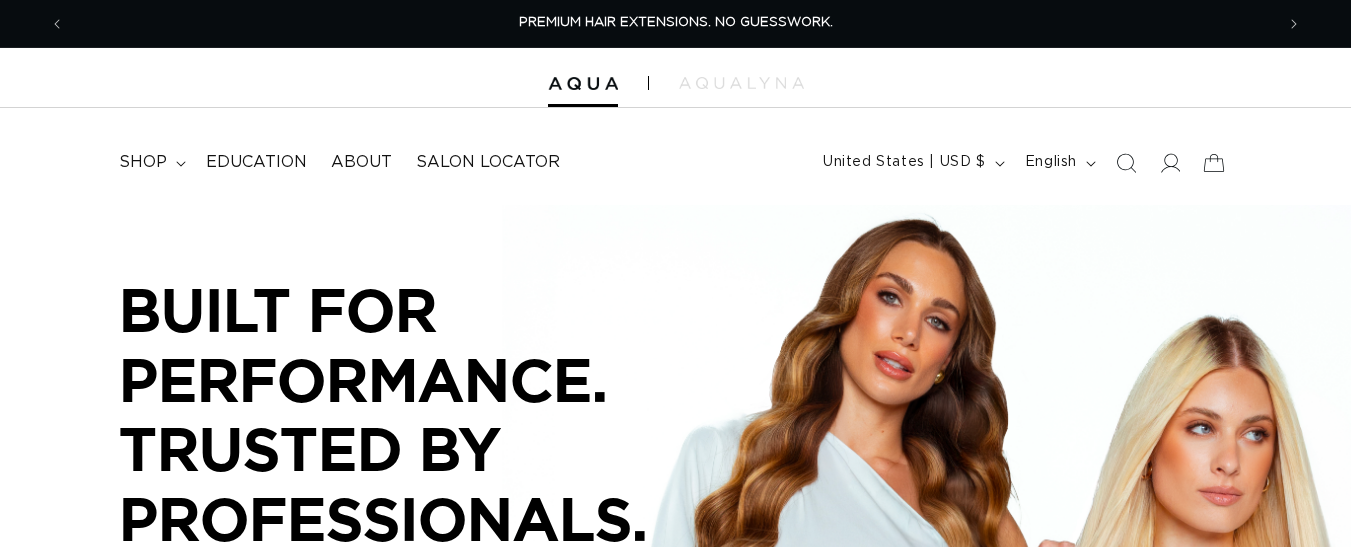 scroll, scrollTop: 0, scrollLeft: 0, axis: both 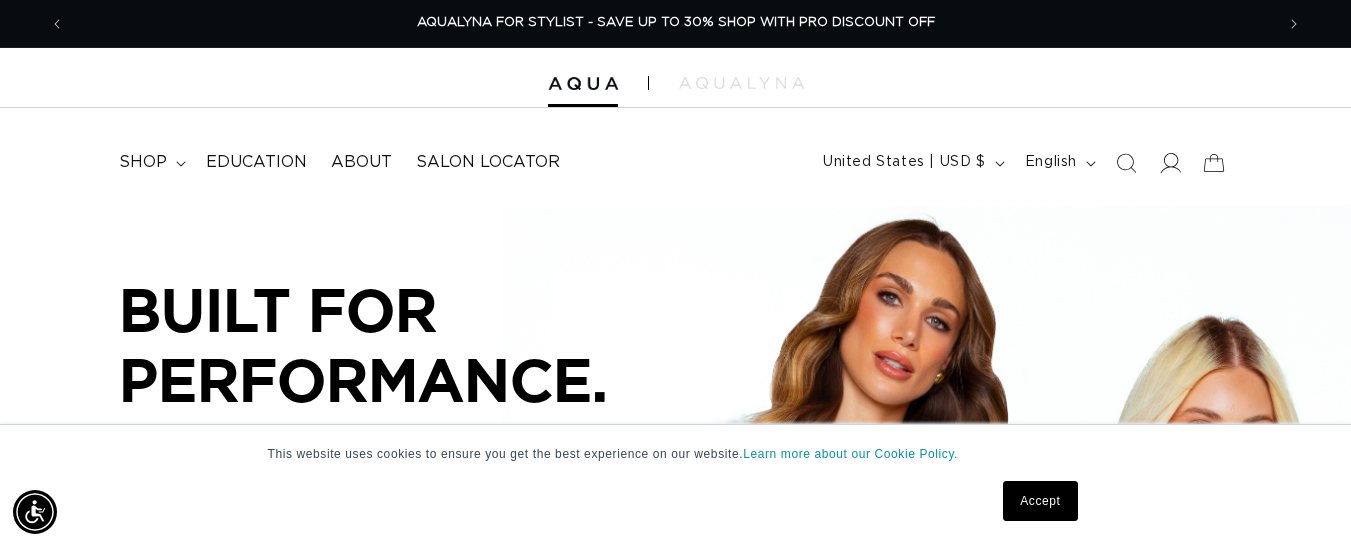 click 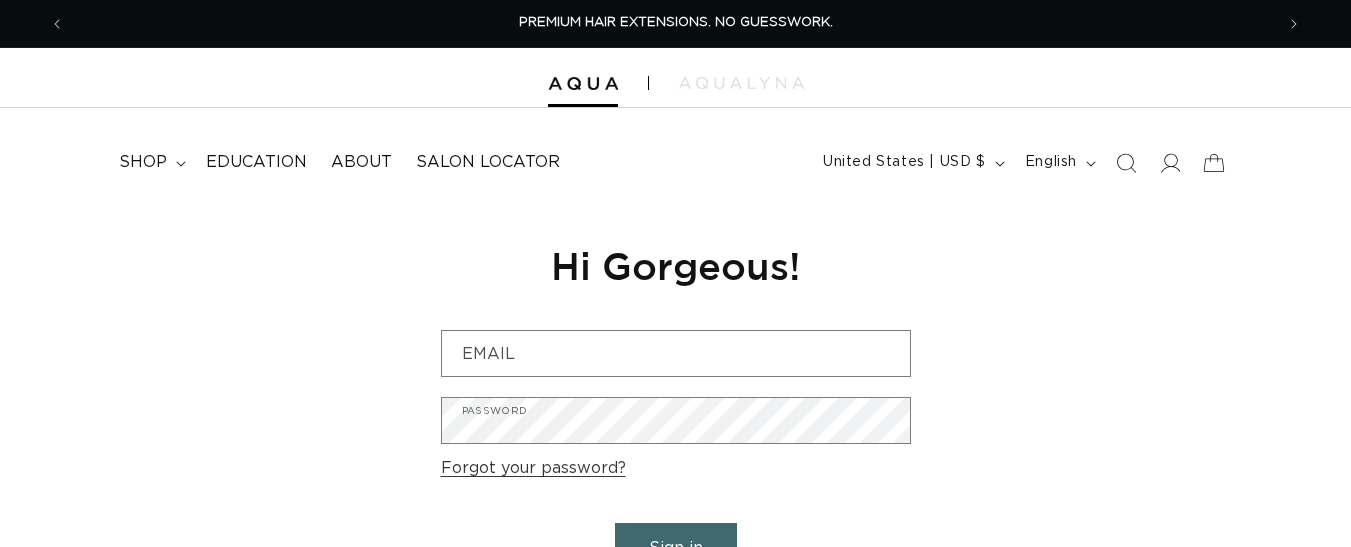 scroll, scrollTop: 0, scrollLeft: 0, axis: both 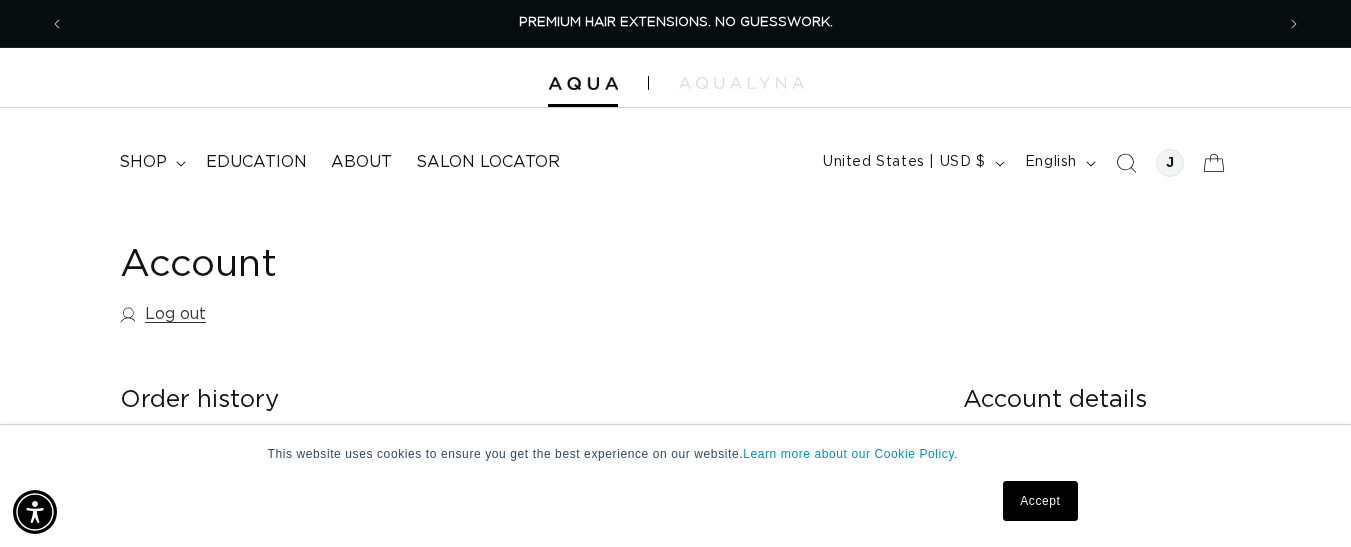 click on "Account
Log out" at bounding box center [675, 288] 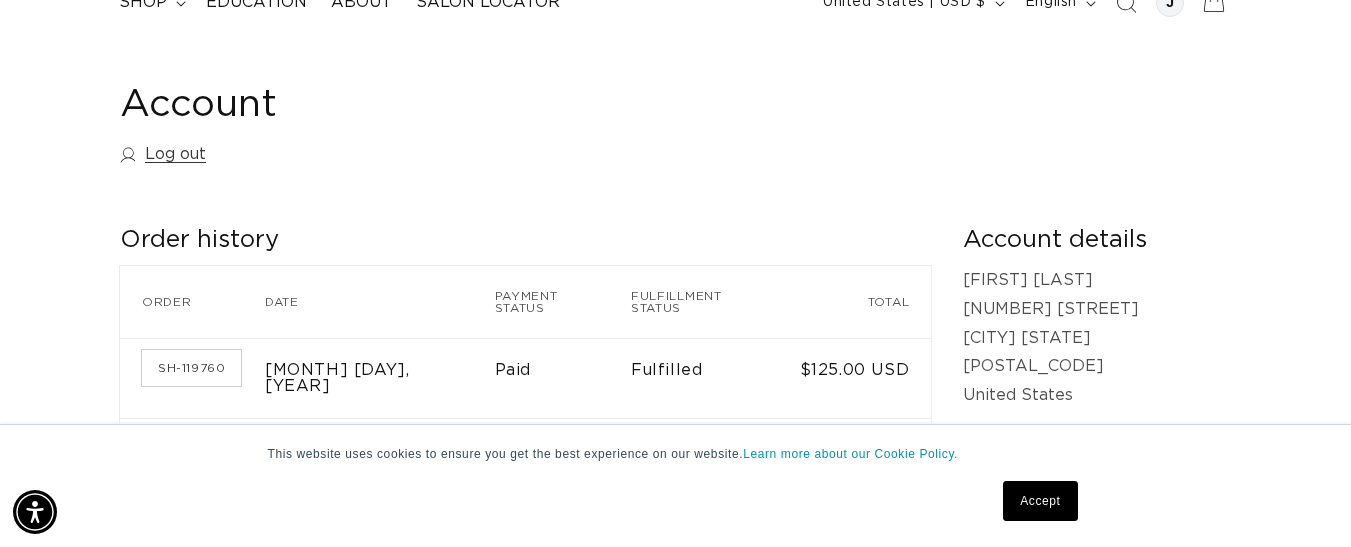 scroll, scrollTop: 197, scrollLeft: 0, axis: vertical 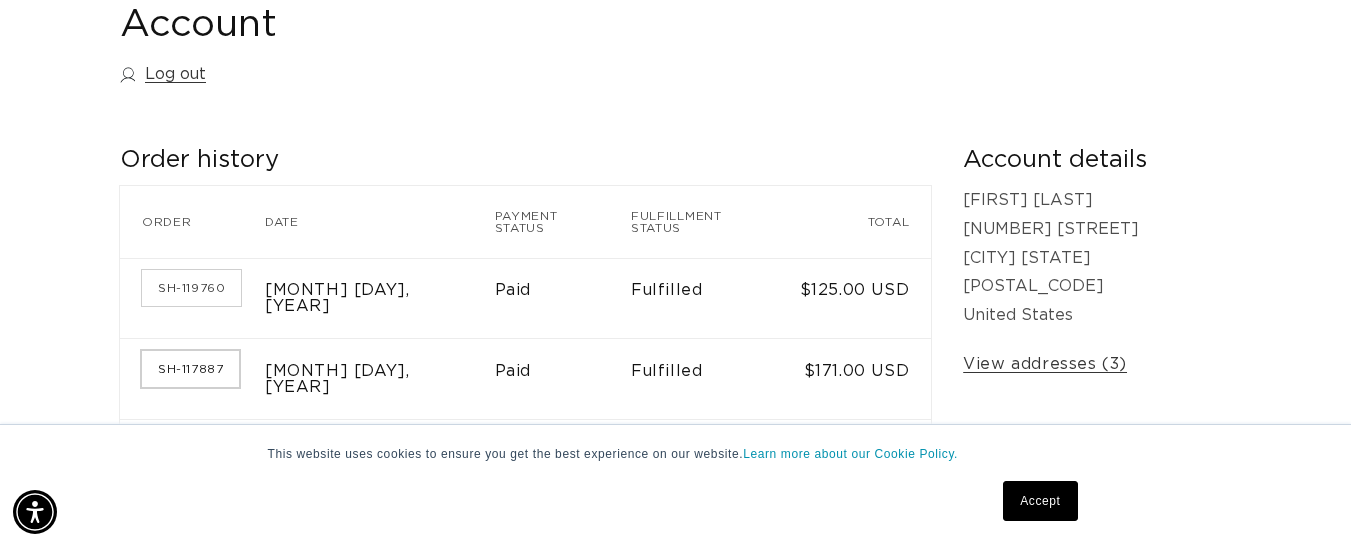 click on "SH-117887" at bounding box center [190, 369] 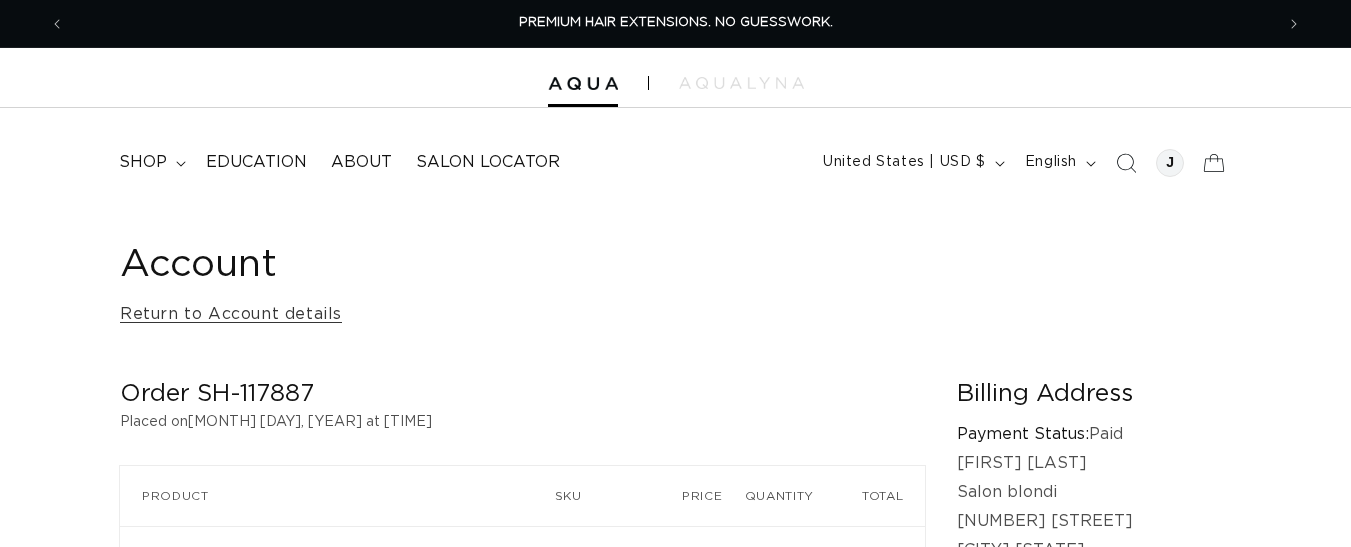scroll, scrollTop: 89, scrollLeft: 0, axis: vertical 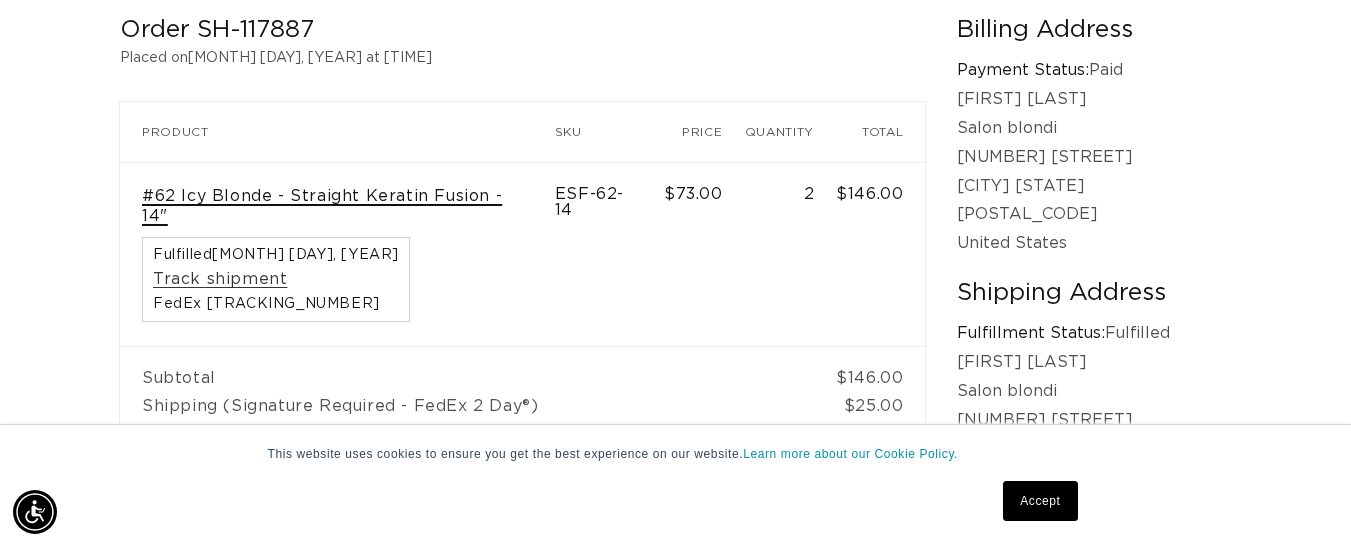click on "#62 Icy Blonde - Straight Keratin Fusion - 14"" at bounding box center [337, 207] 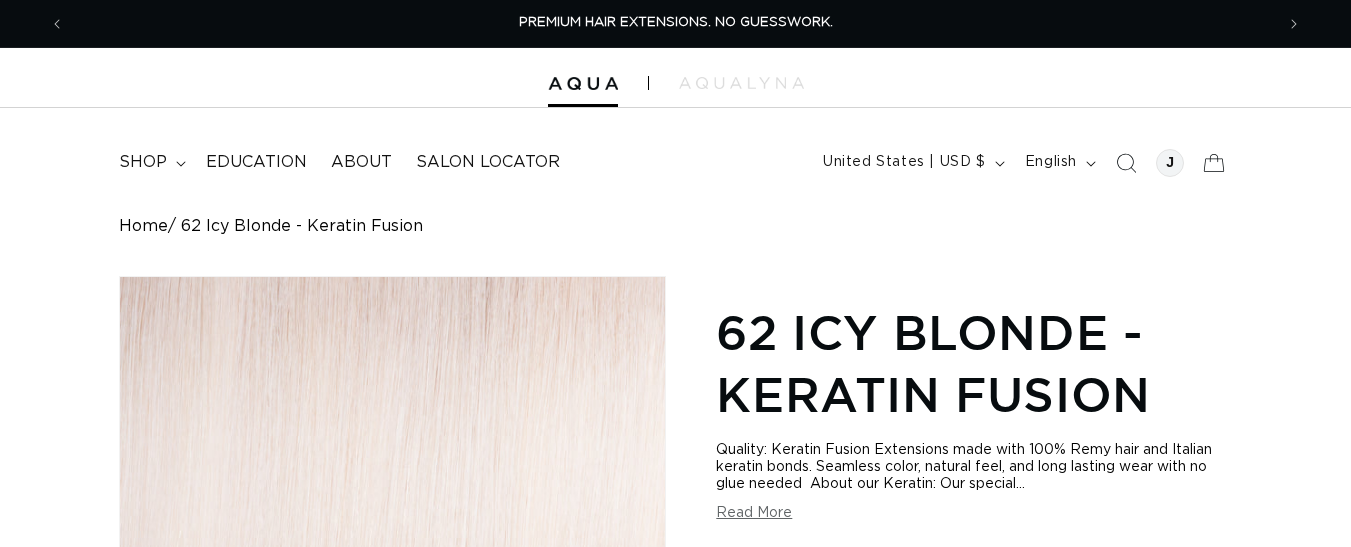 scroll, scrollTop: 0, scrollLeft: 0, axis: both 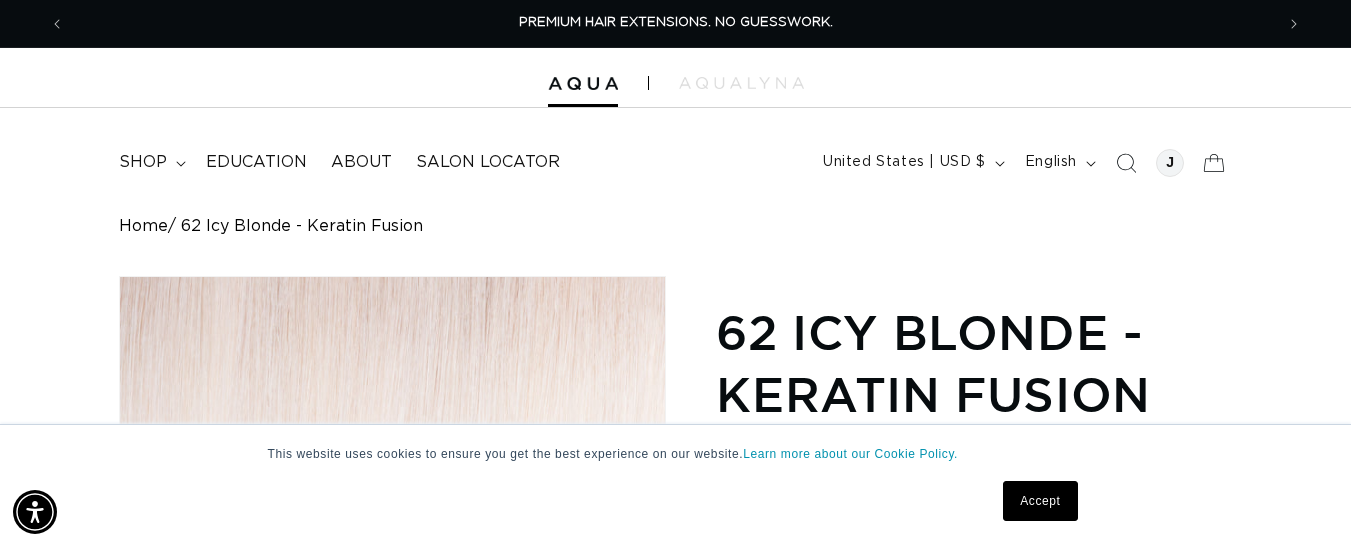 click on "Home
62 Icy Blonde - Keratin Fusion
Skip to product information
Open media 1 in modal
Open media 2 in modal
Open media 3 in modal
1
/
of
3" at bounding box center (675, 3691) 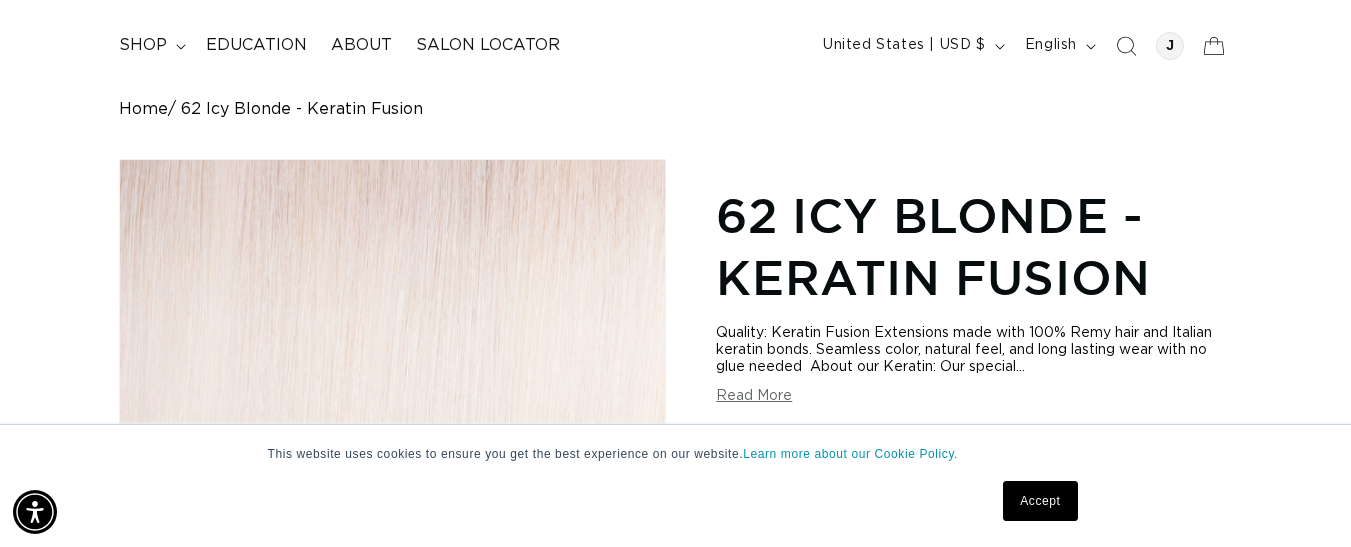 scroll, scrollTop: 177, scrollLeft: 0, axis: vertical 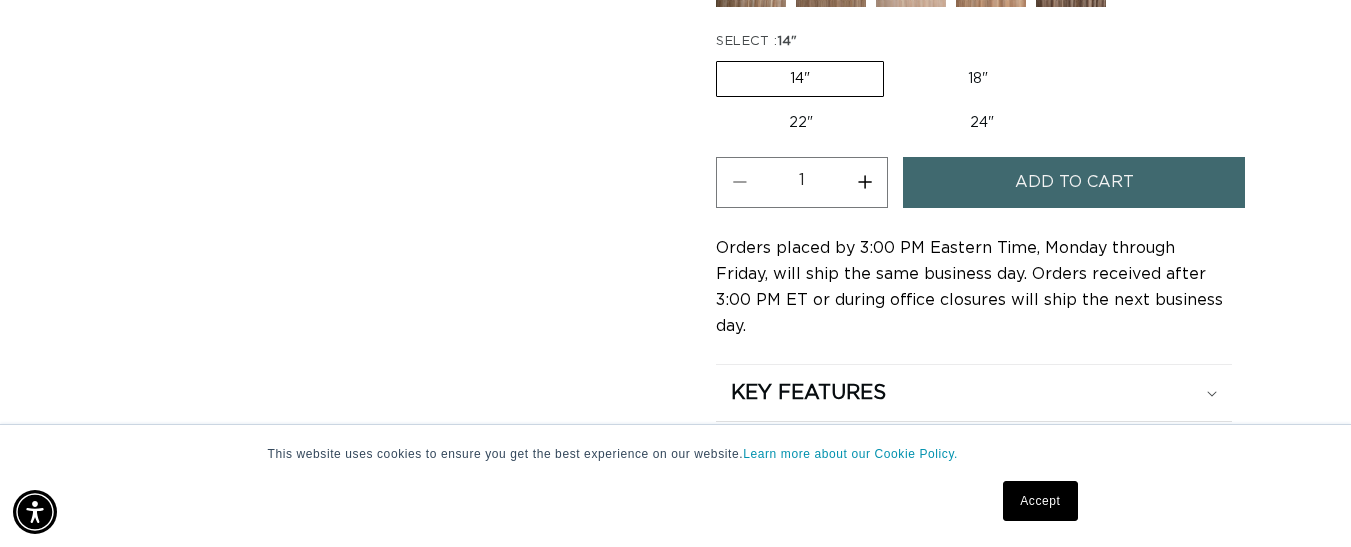 click on "Increase quantity for 62 Icy Blonde - Keratin Fusion" at bounding box center [864, 182] 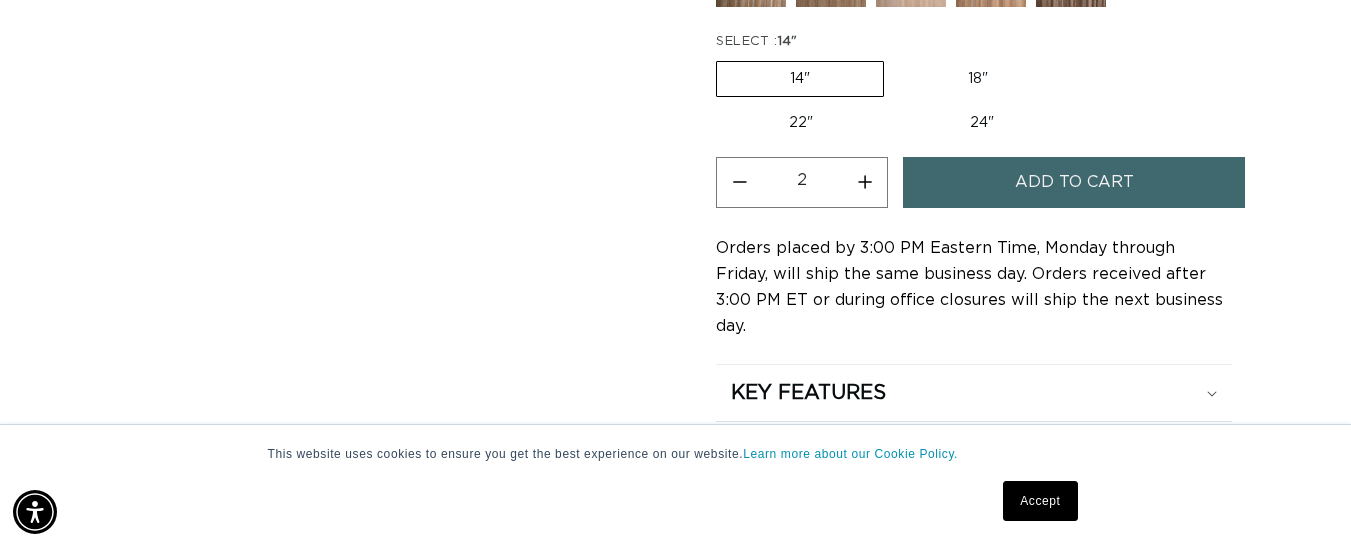 click on "Add to cart" at bounding box center (1074, 182) 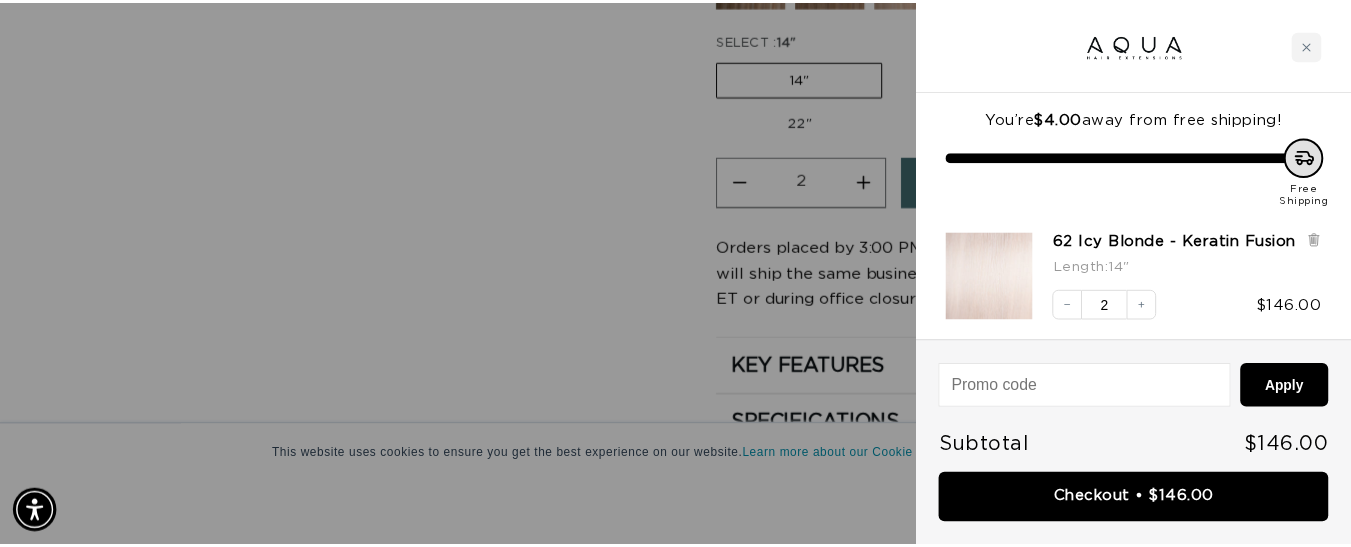 scroll, scrollTop: 0, scrollLeft: 2448, axis: horizontal 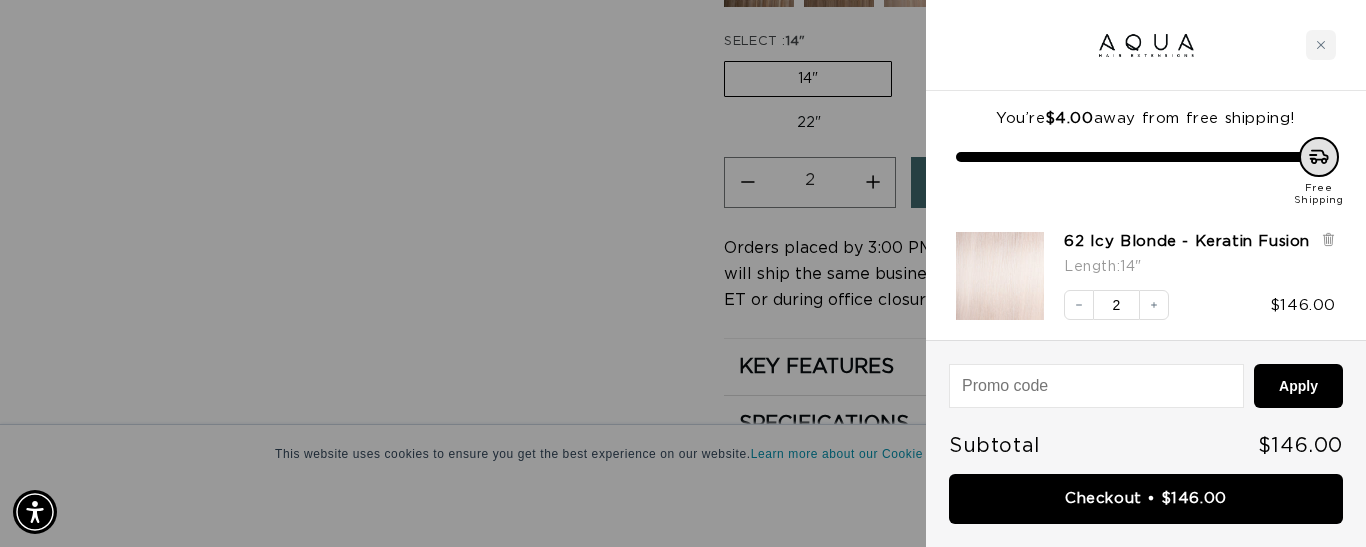 click at bounding box center [683, 273] 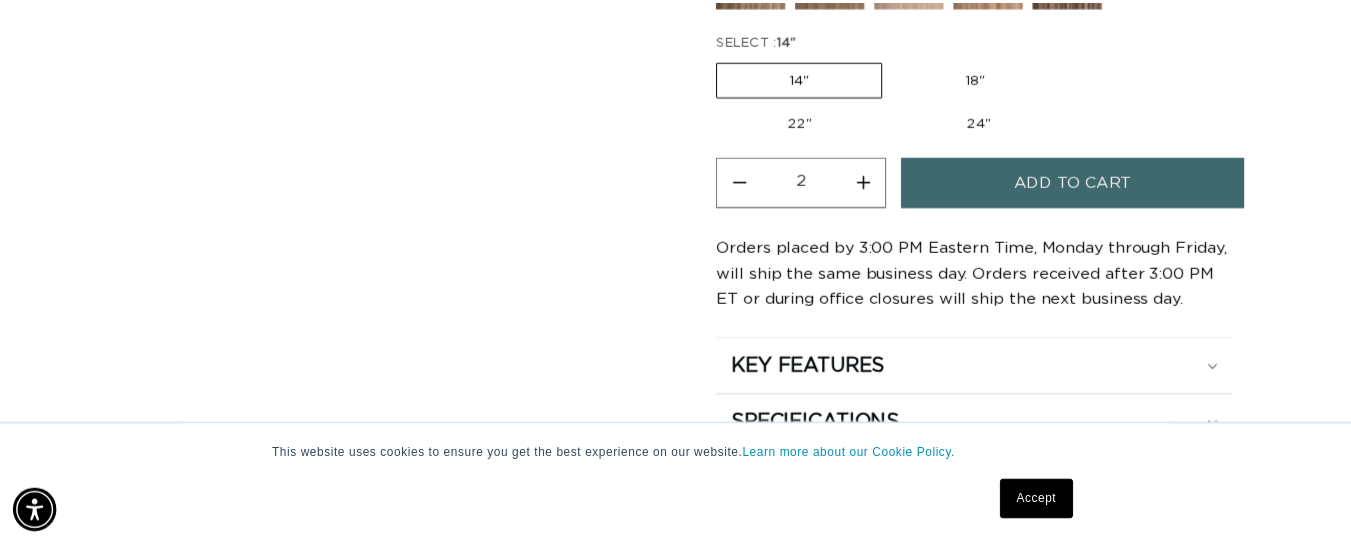 scroll, scrollTop: 0, scrollLeft: 0, axis: both 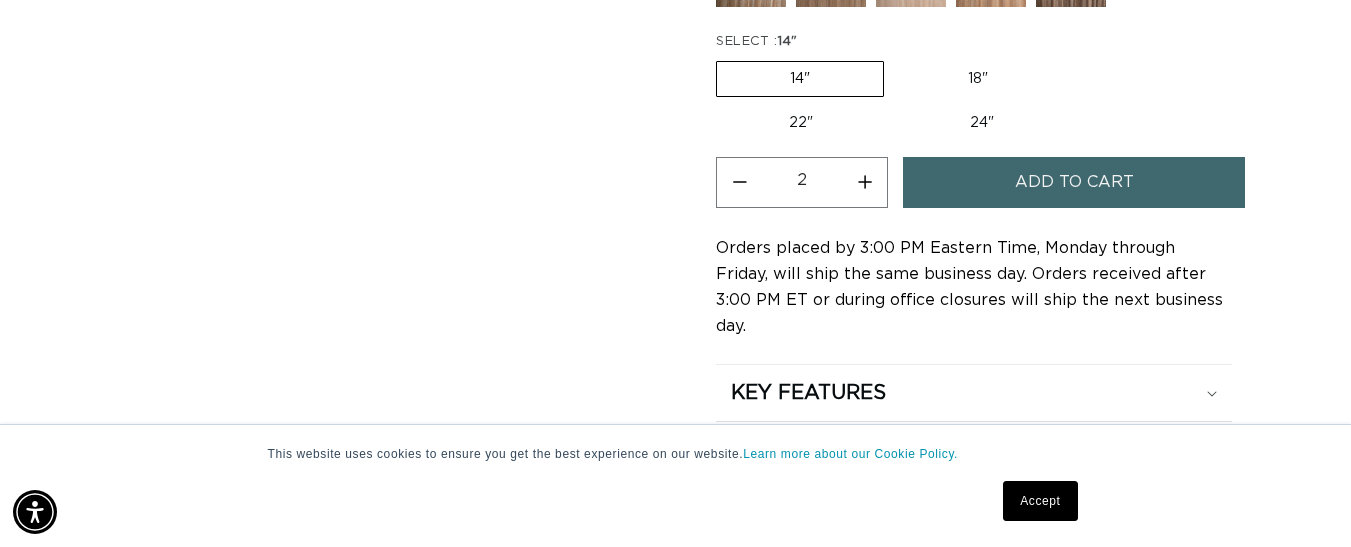 click on "Decrease quantity for 62 Icy Blonde - Keratin Fusion" at bounding box center [739, 182] 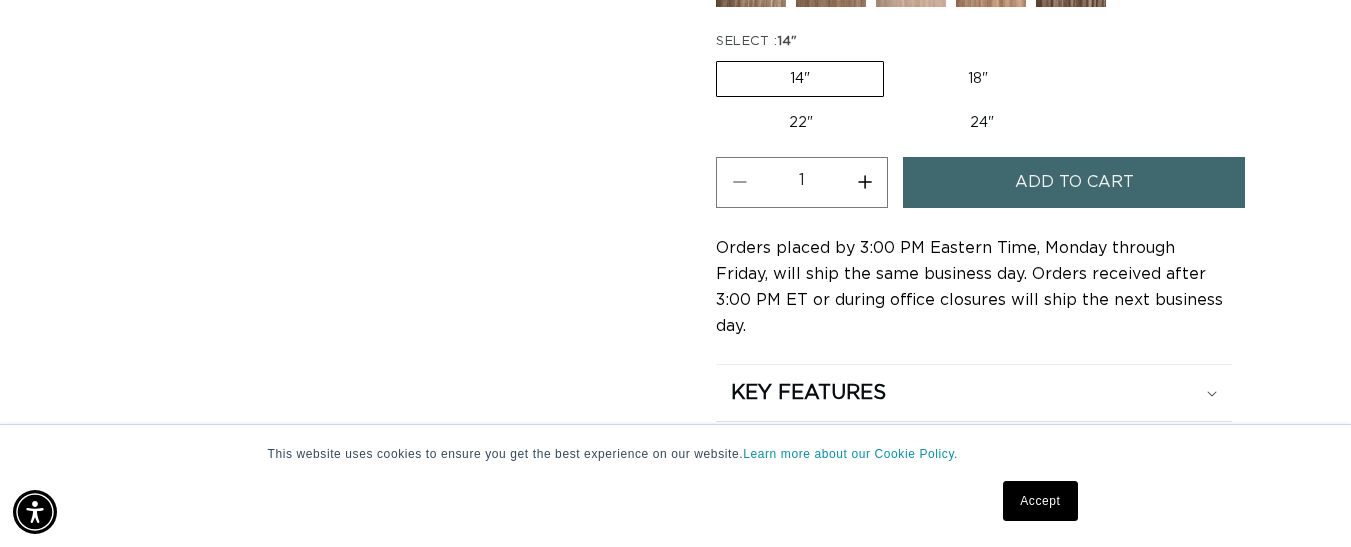 click on "Skip to product information
Open media 1 in modal
Open media 2 in modal
Open media 3 in modal
1
/
of
3" at bounding box center (392, -254) 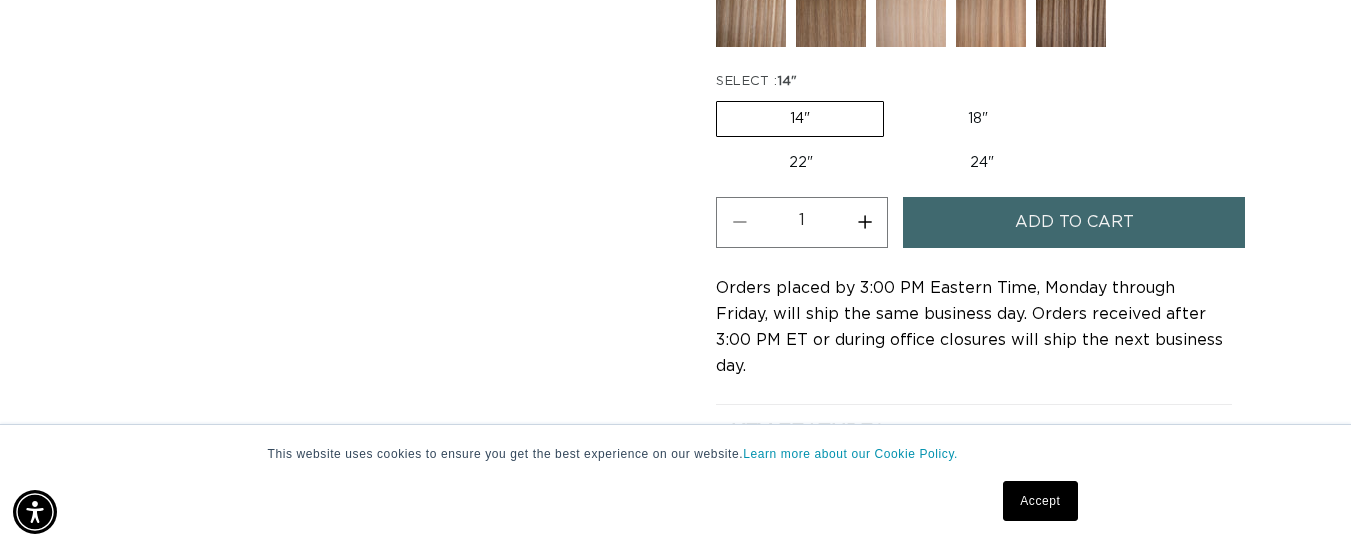 scroll, scrollTop: 0, scrollLeft: 1209, axis: horizontal 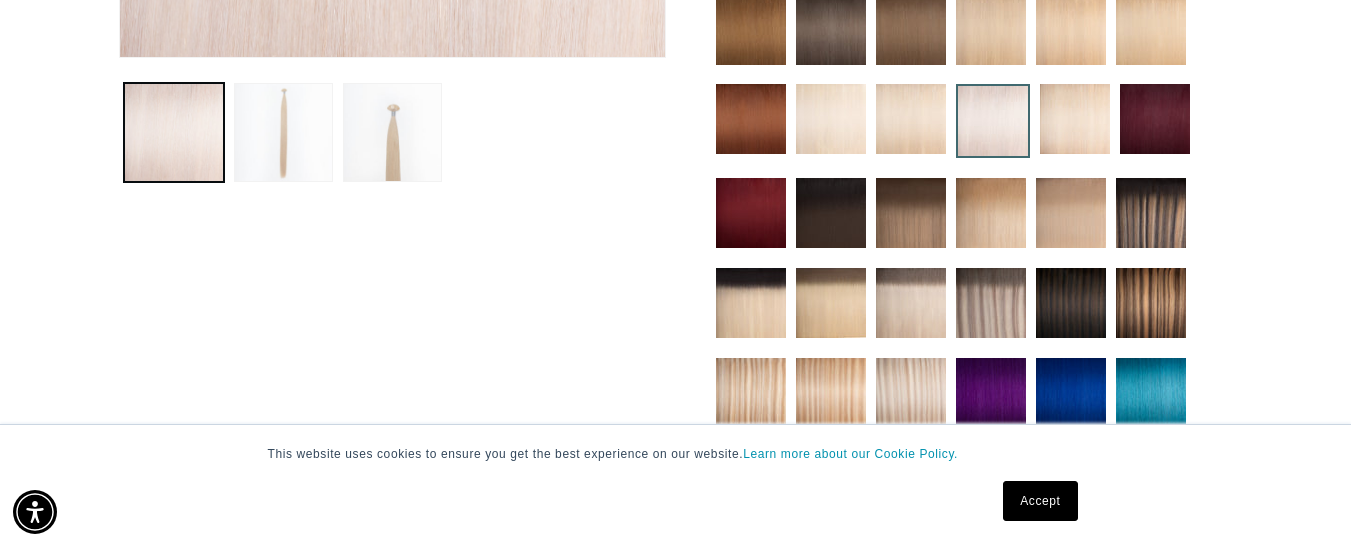 click at bounding box center [911, 30] 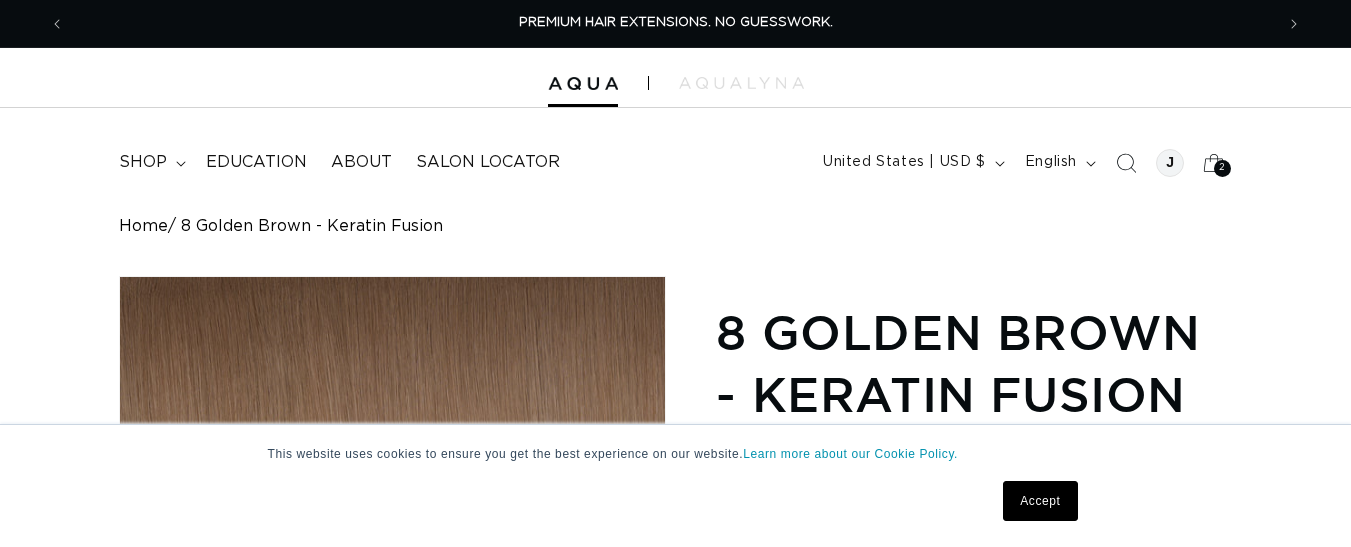 scroll, scrollTop: 400, scrollLeft: 0, axis: vertical 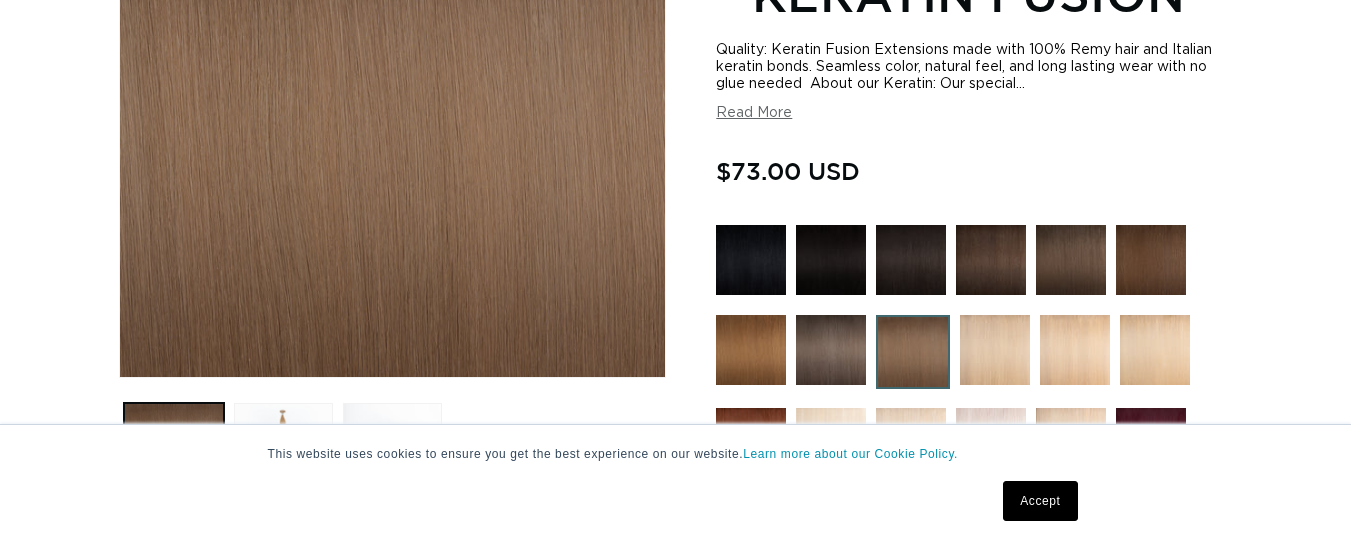 click at bounding box center [1071, 260] 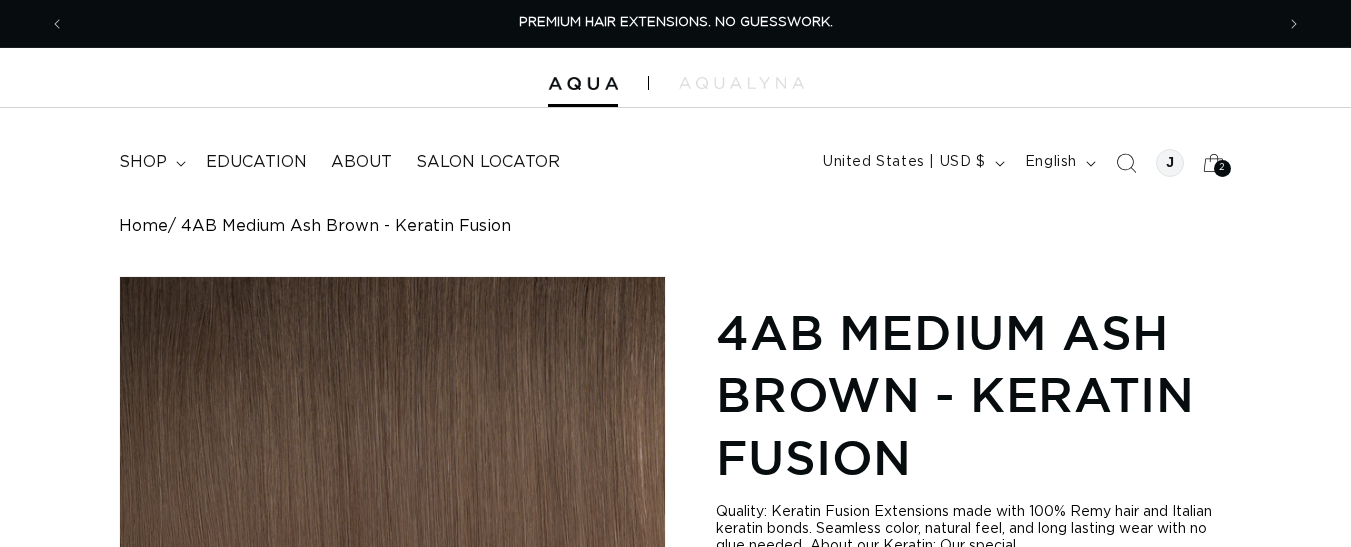 scroll, scrollTop: 214, scrollLeft: 0, axis: vertical 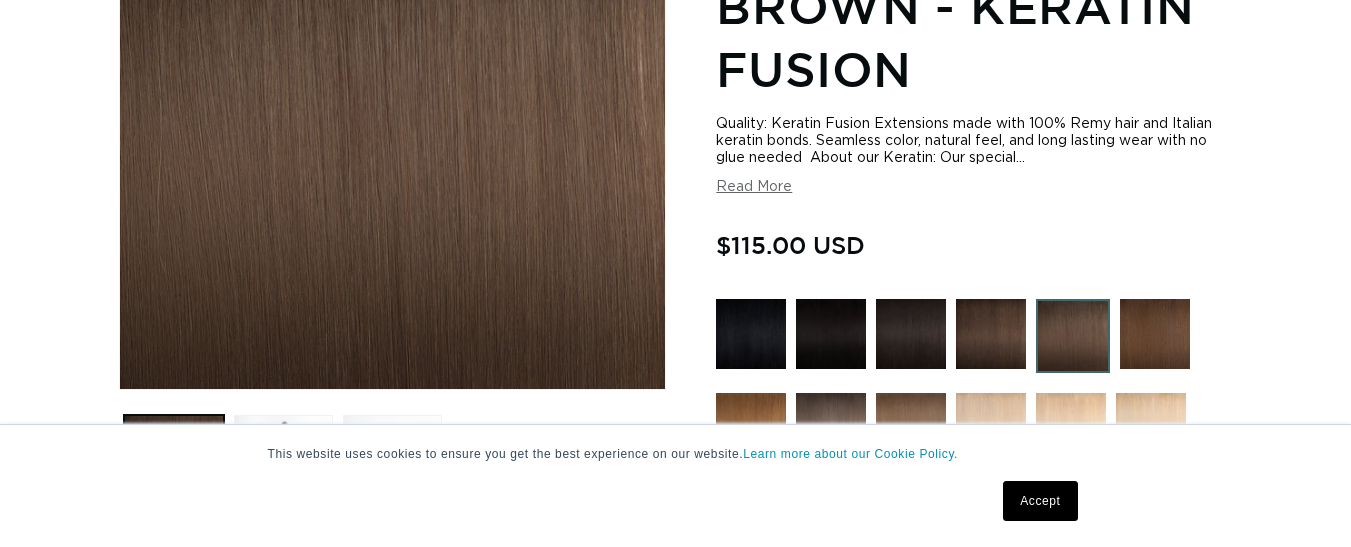 click at bounding box center (991, 334) 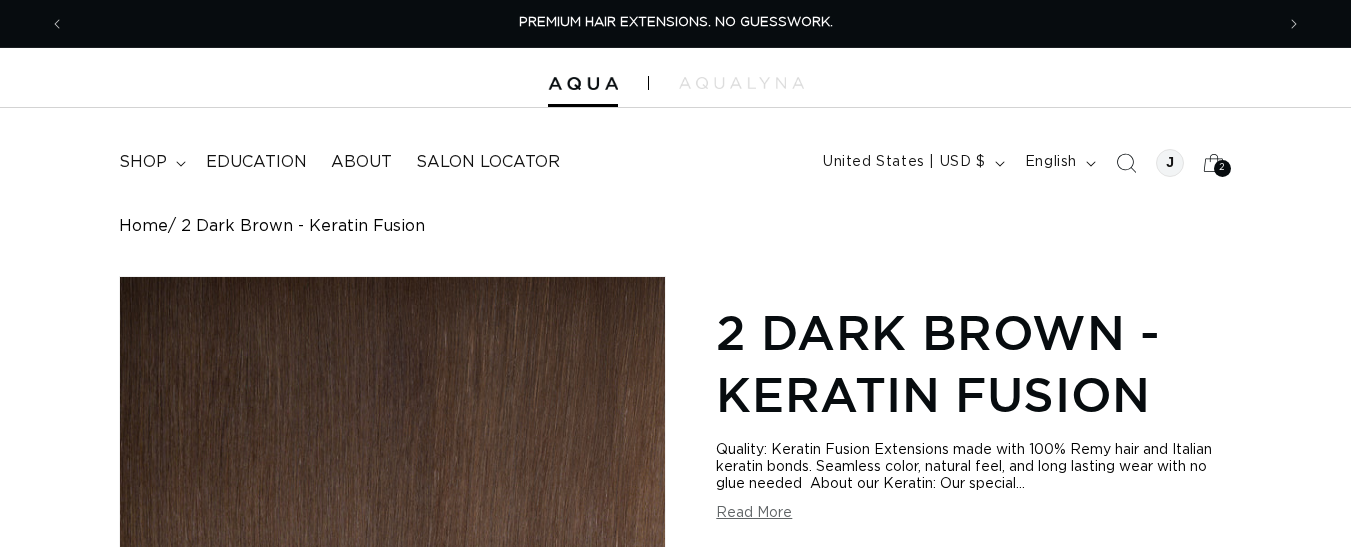 click at bounding box center [1155, 660] 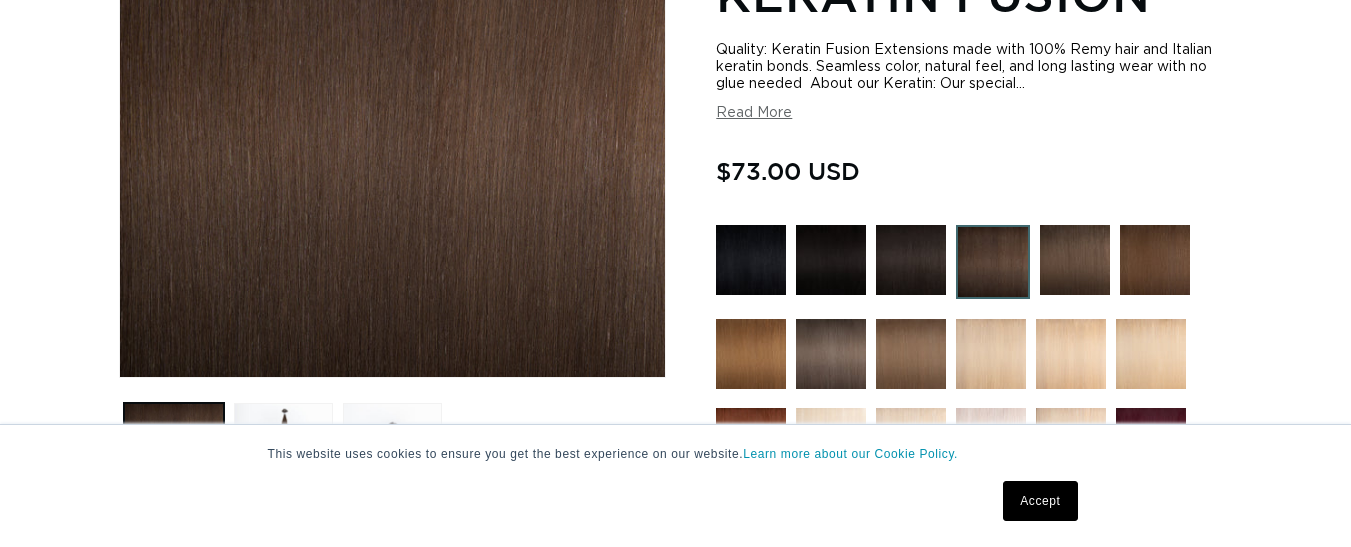 scroll, scrollTop: 400, scrollLeft: 0, axis: vertical 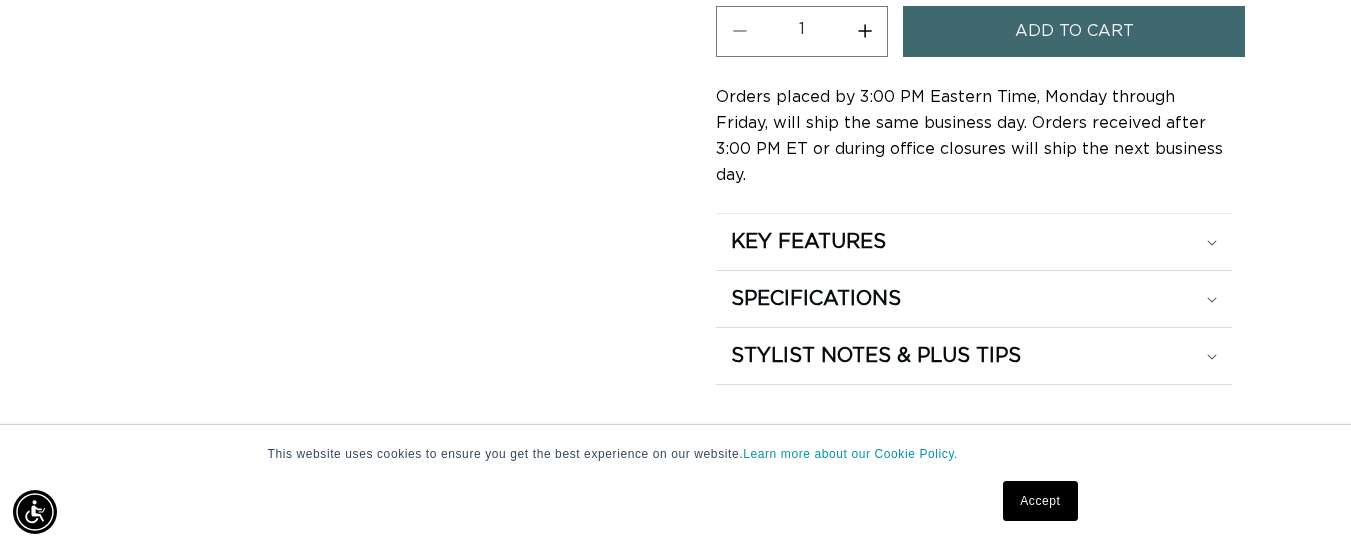 click on "Add to cart" at bounding box center (1074, 31) 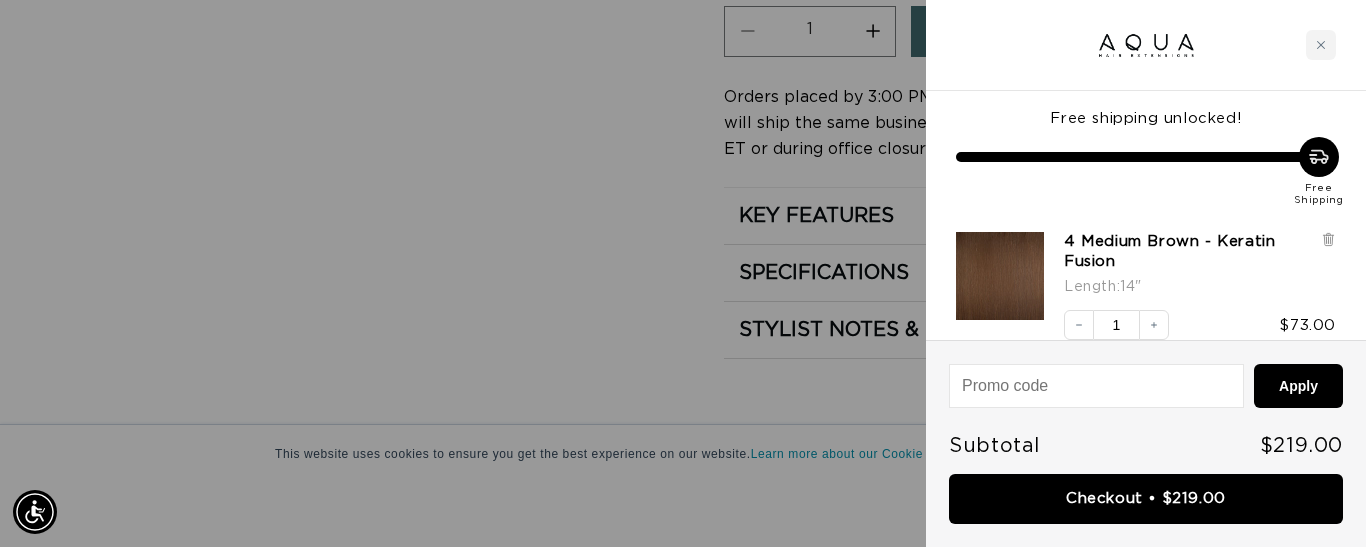 scroll, scrollTop: 0, scrollLeft: 1224, axis: horizontal 